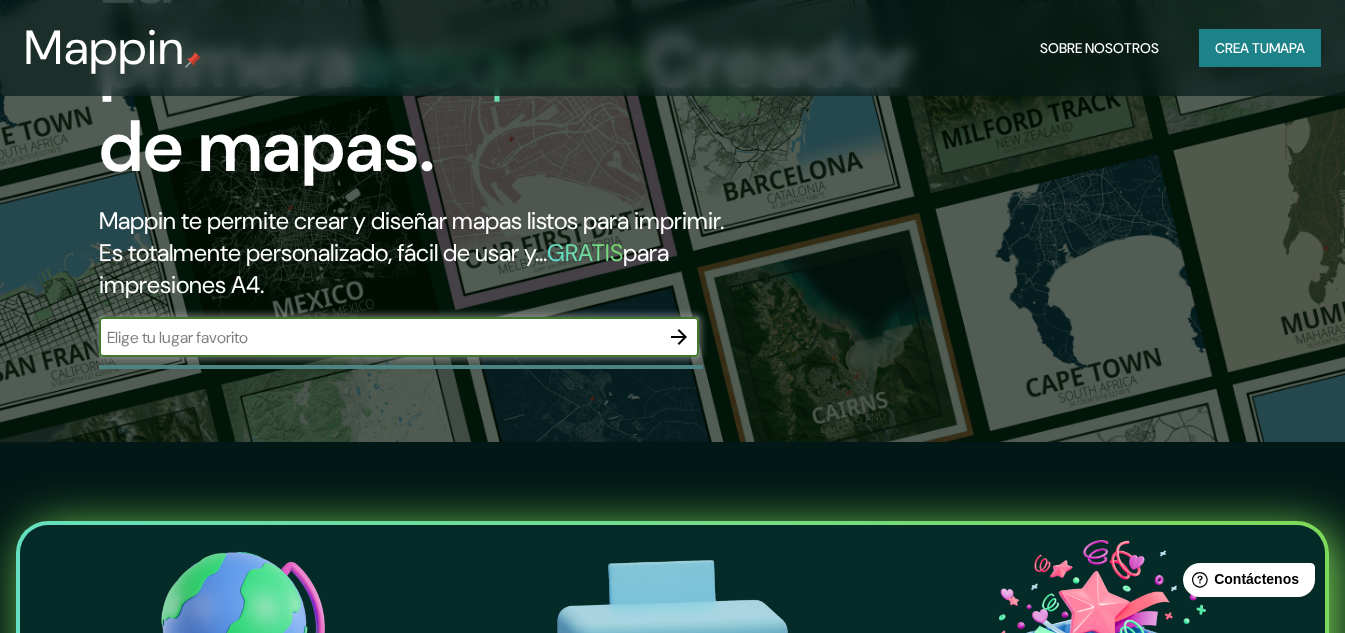 scroll, scrollTop: 300, scrollLeft: 0, axis: vertical 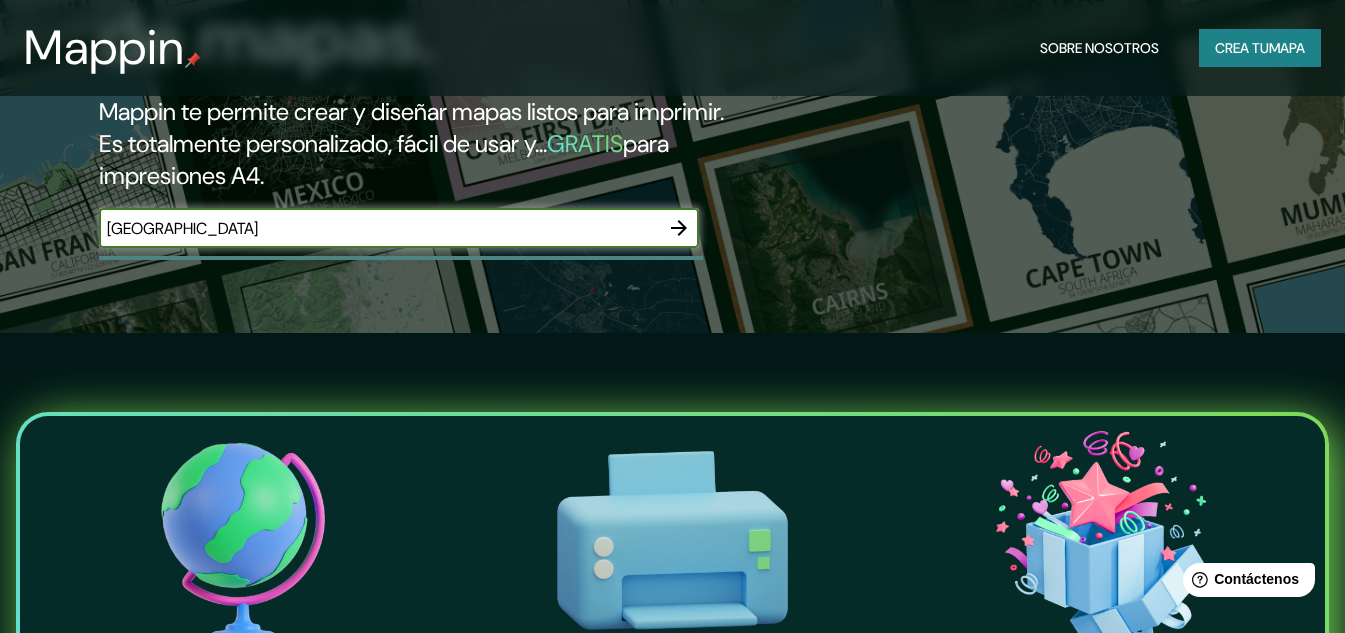 type on "[GEOGRAPHIC_DATA]" 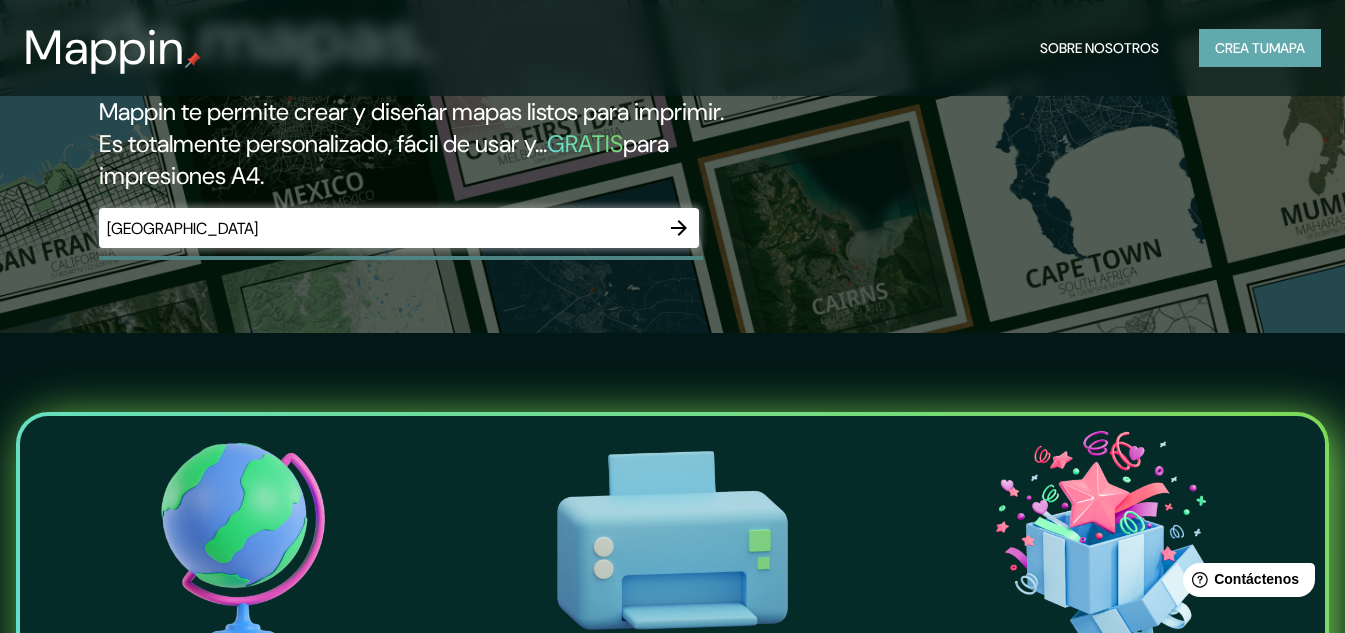 click on "mapa" at bounding box center (1287, 48) 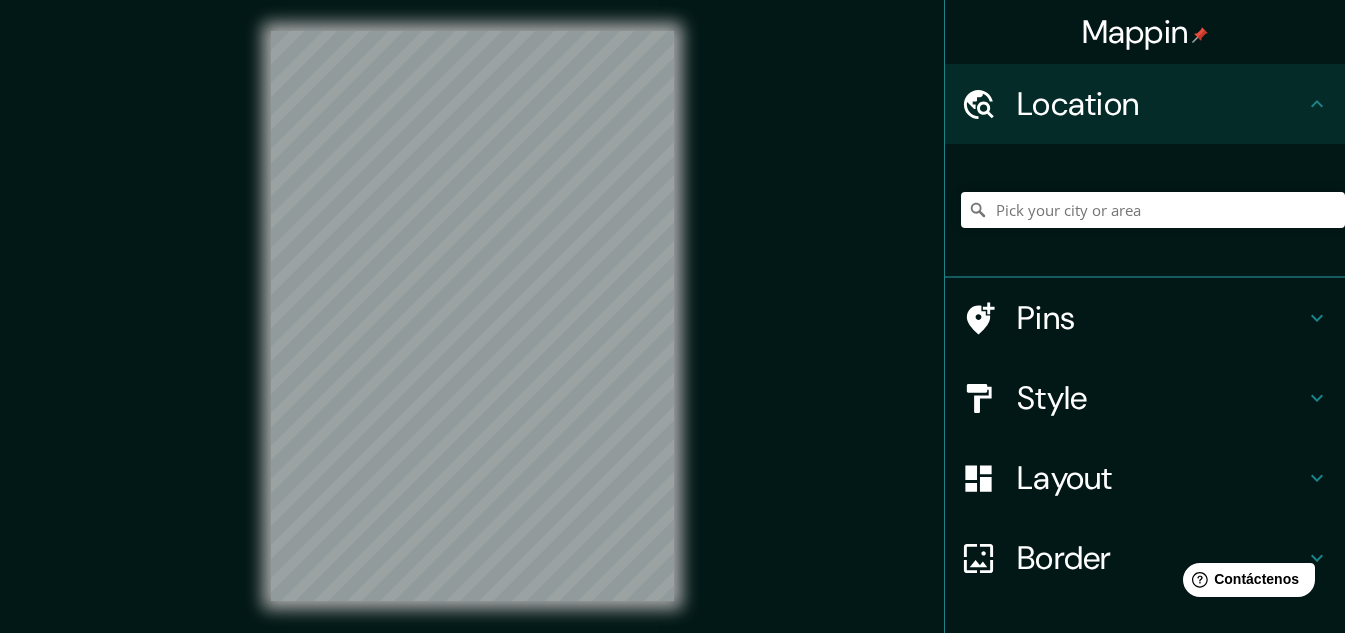 scroll, scrollTop: 0, scrollLeft: 0, axis: both 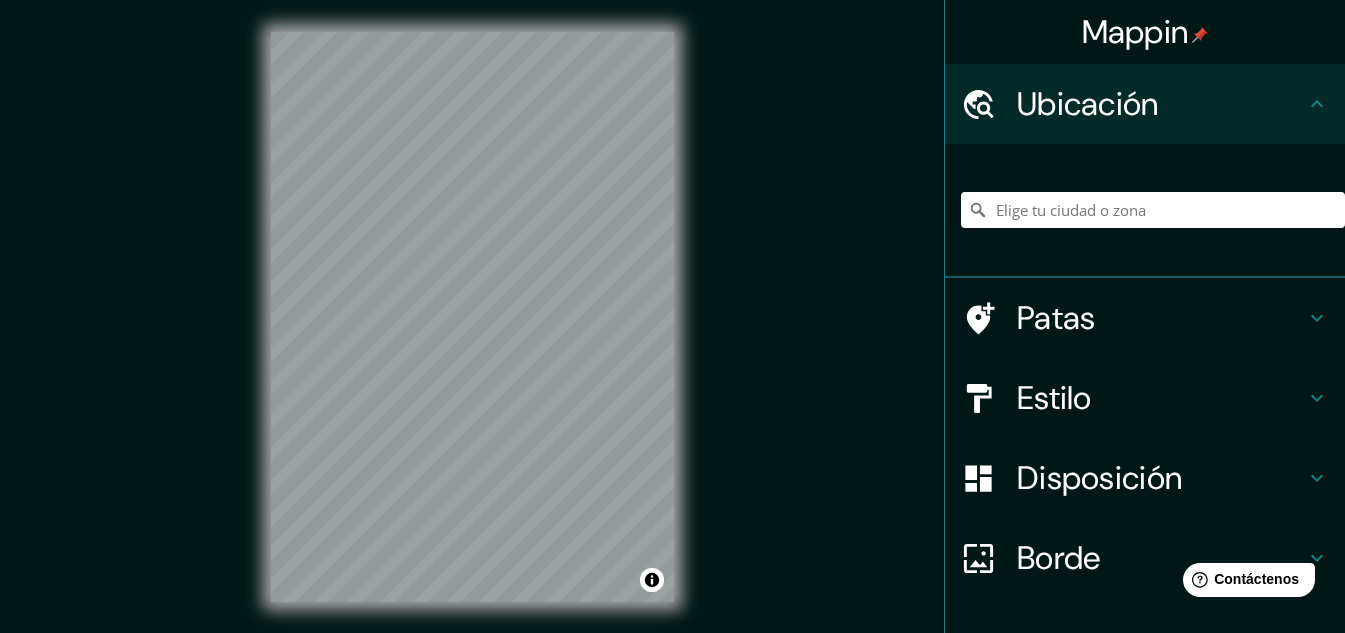 click on "Ubicación" at bounding box center (1161, 104) 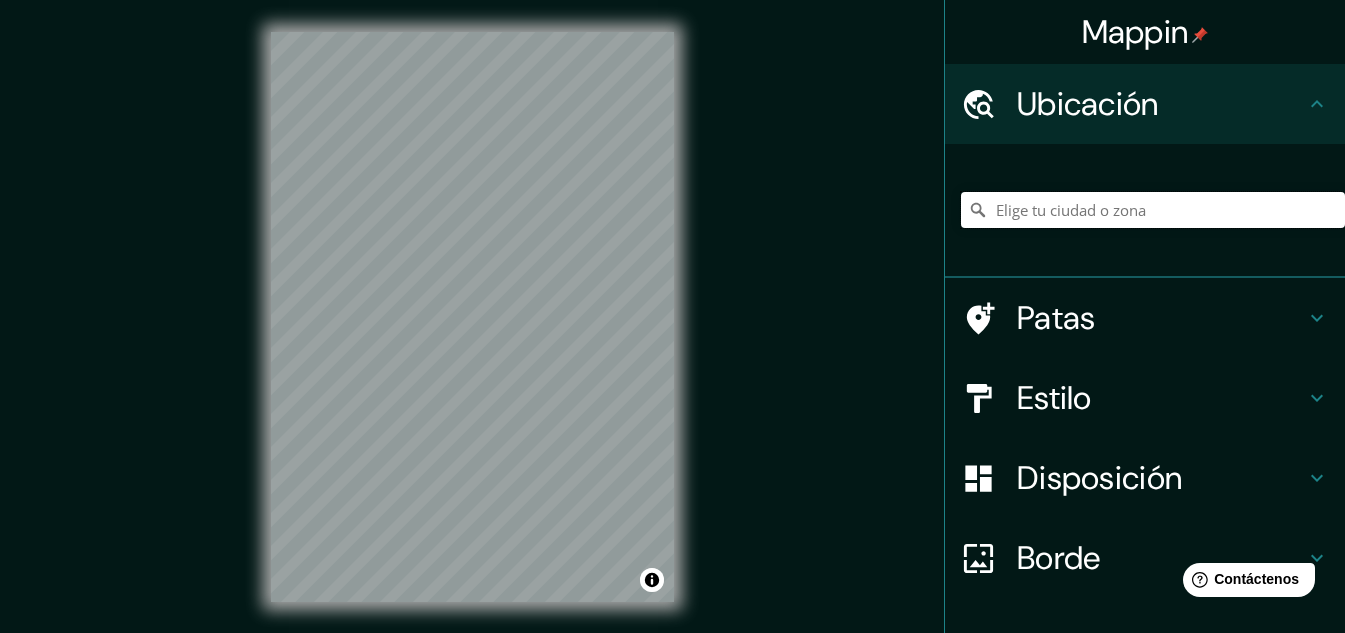 click at bounding box center [1153, 210] 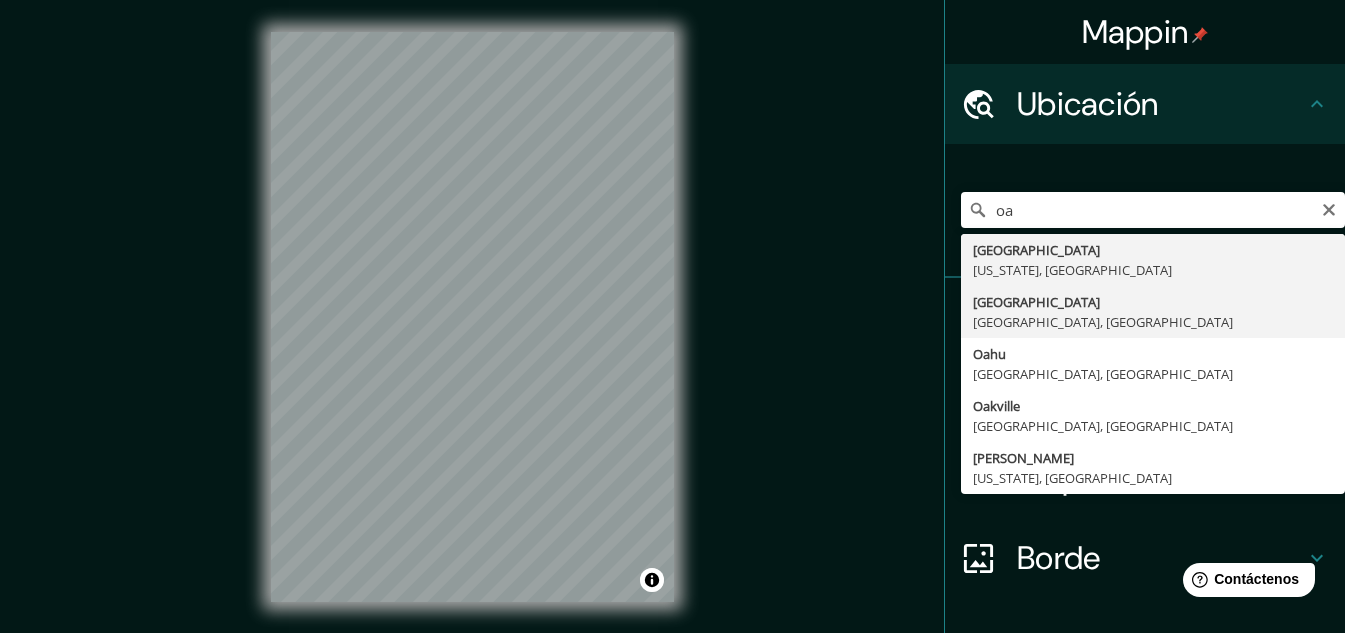type on "[GEOGRAPHIC_DATA], [GEOGRAPHIC_DATA], [GEOGRAPHIC_DATA]" 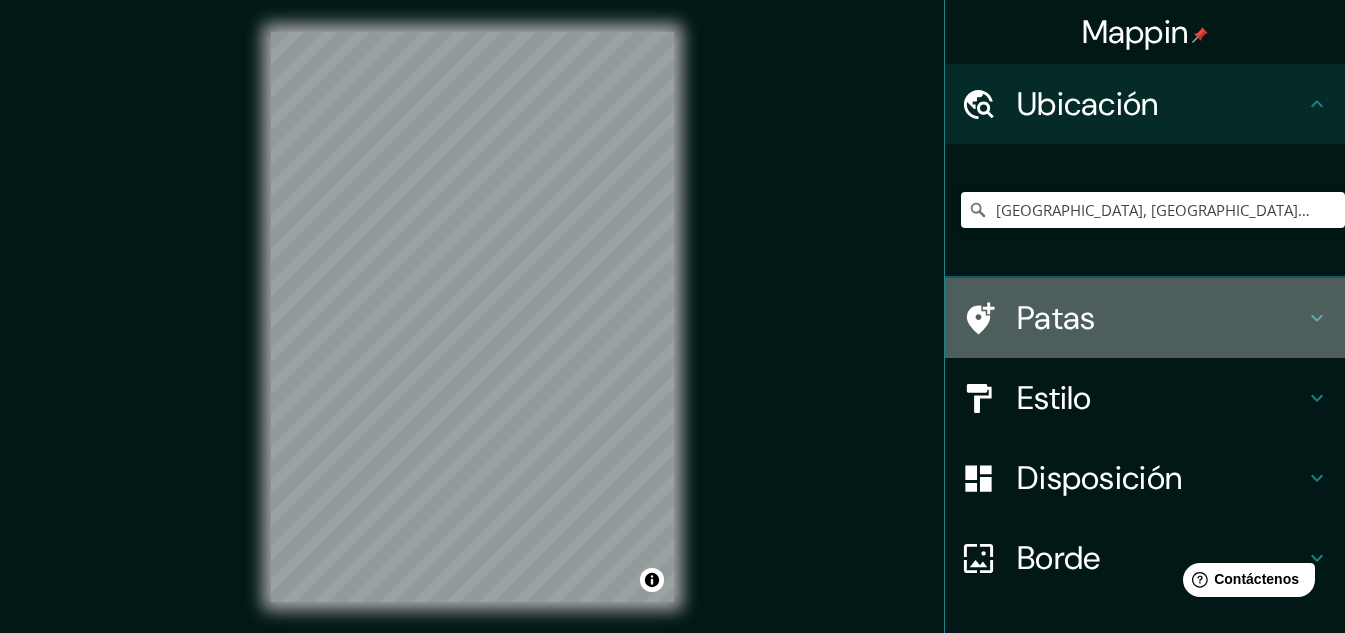click on "Patas" at bounding box center [1161, 318] 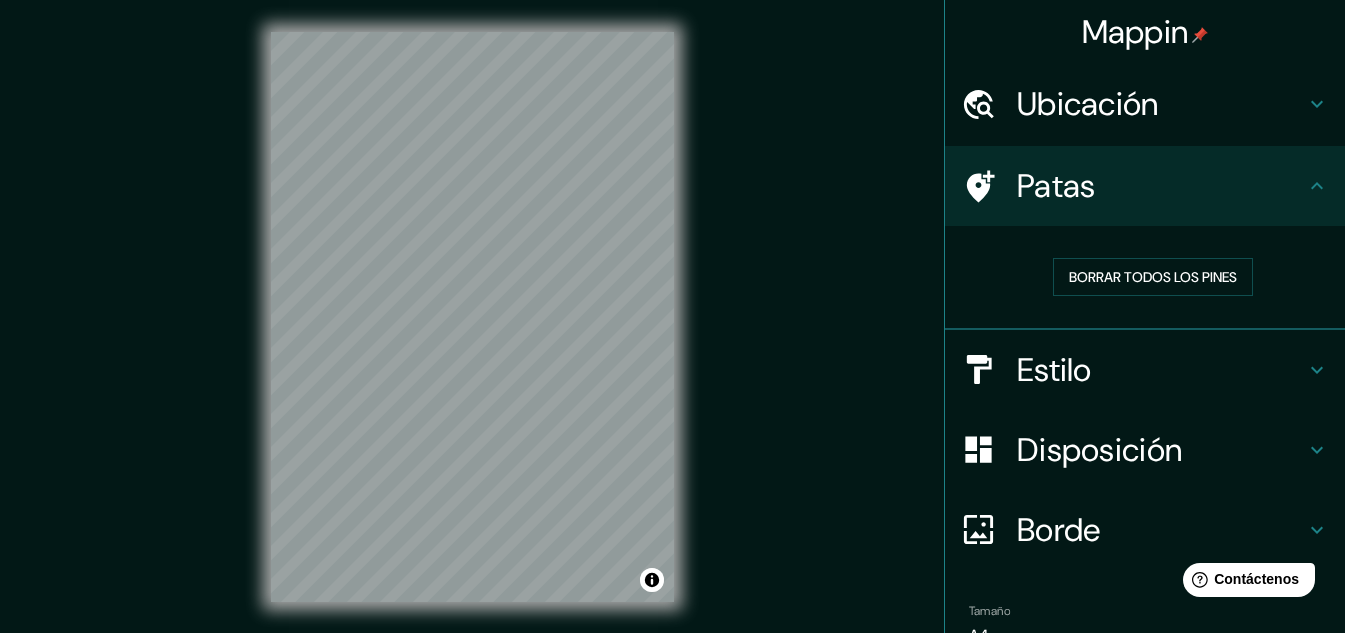 click on "Estilo" at bounding box center [1161, 370] 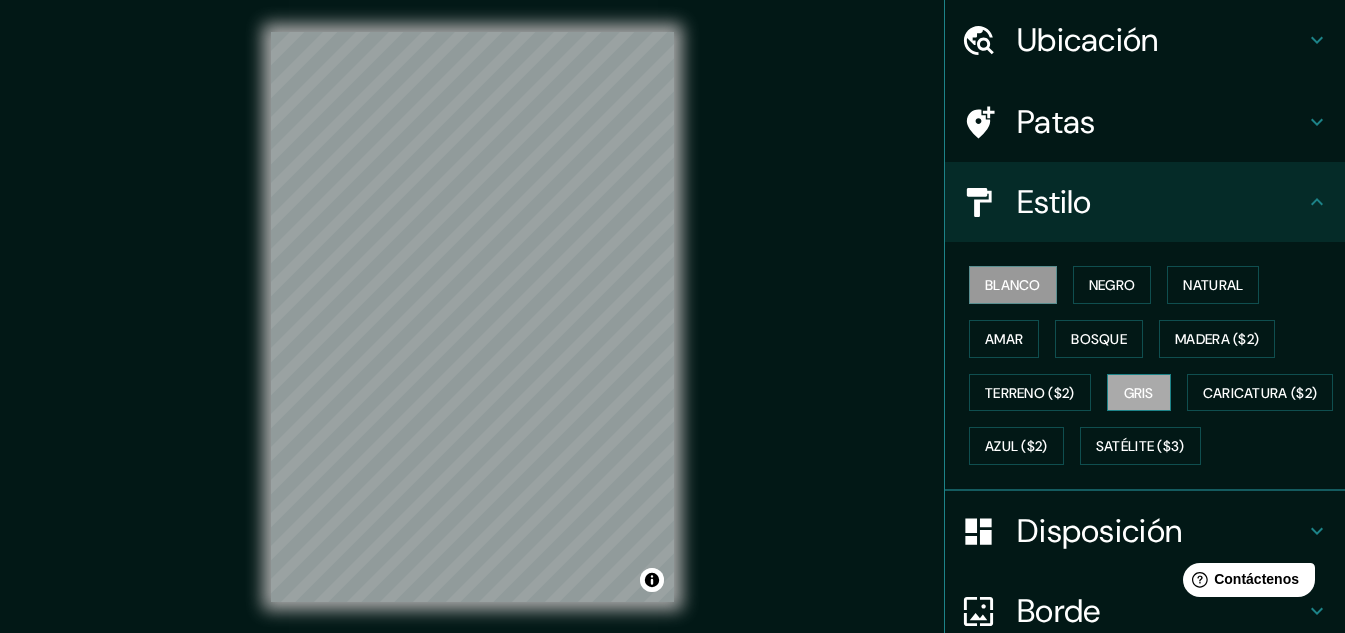 scroll, scrollTop: 100, scrollLeft: 0, axis: vertical 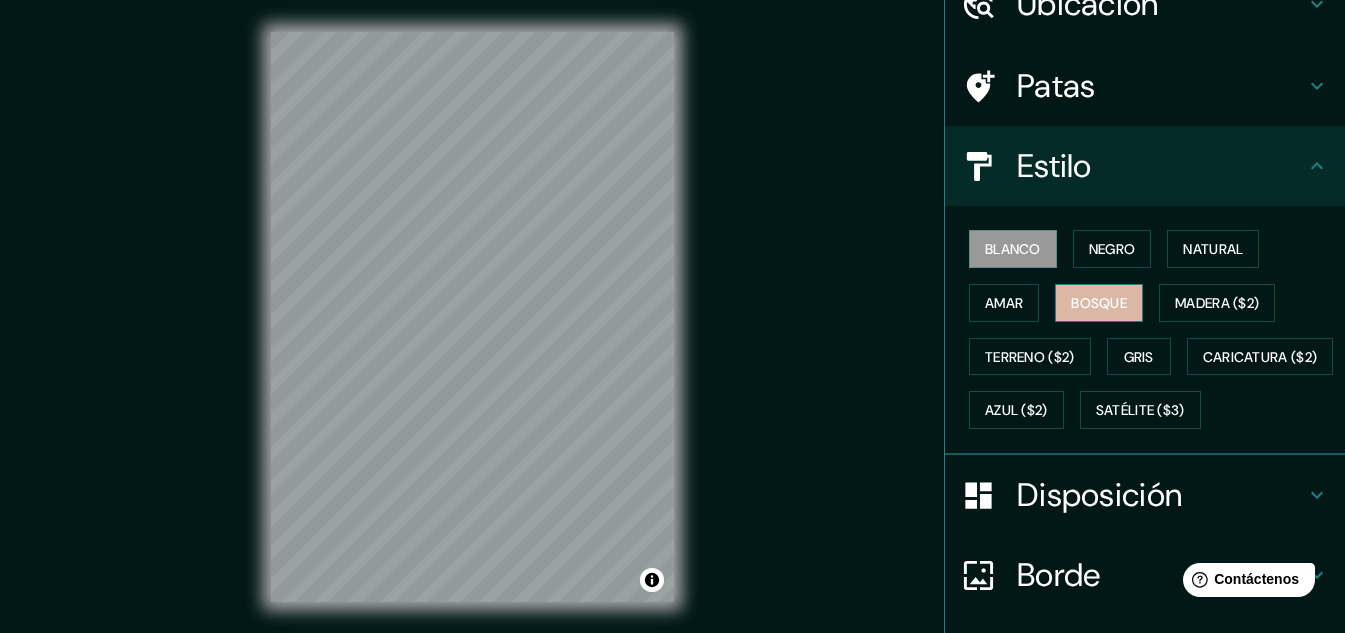 click on "Bosque" at bounding box center [1099, 303] 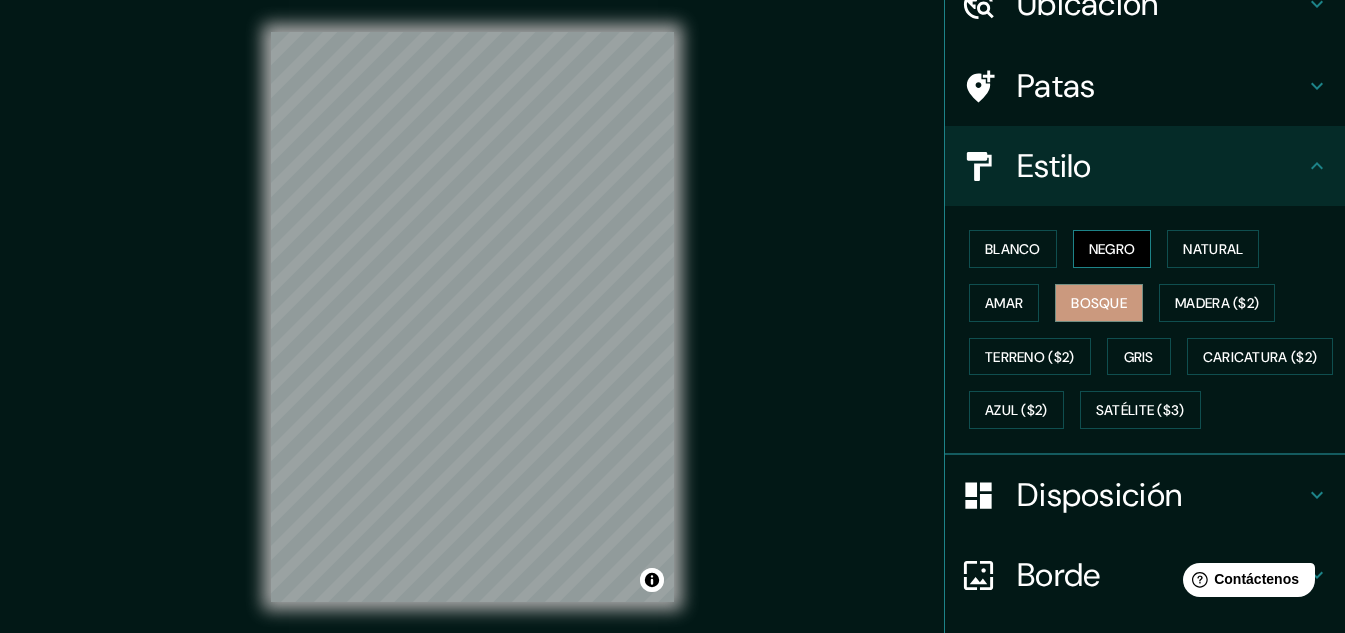 click on "Negro" at bounding box center (1112, 249) 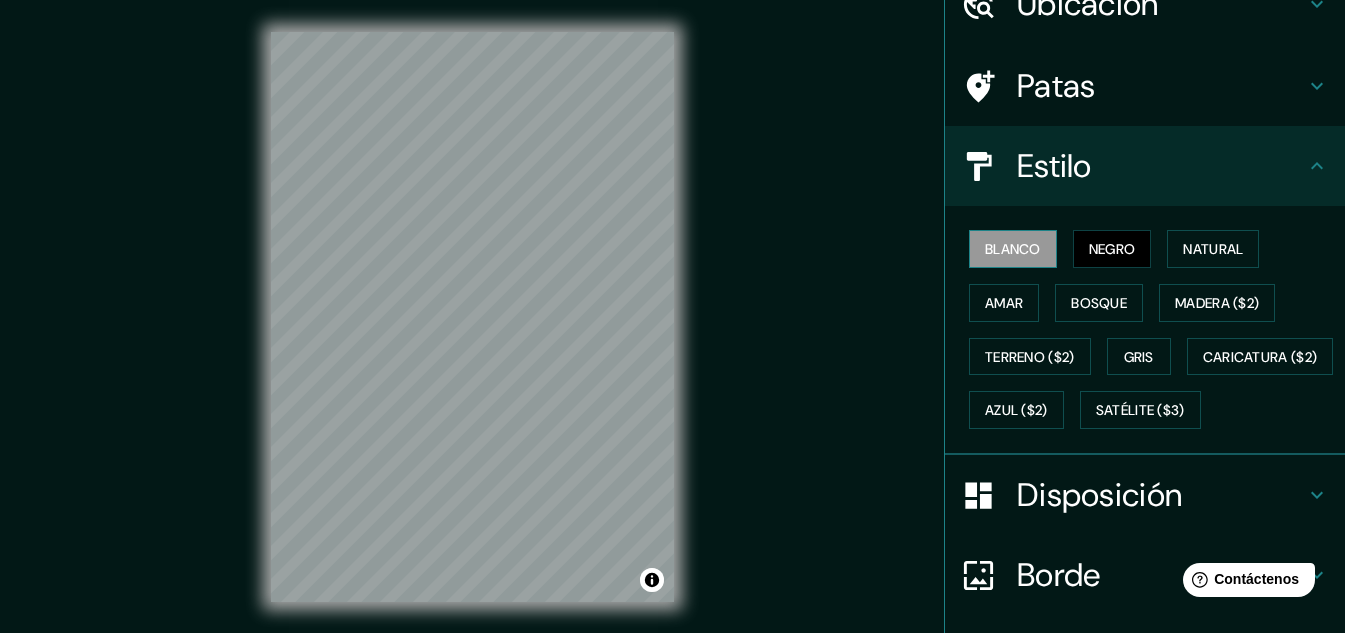 click on "Blanco" at bounding box center [1013, 249] 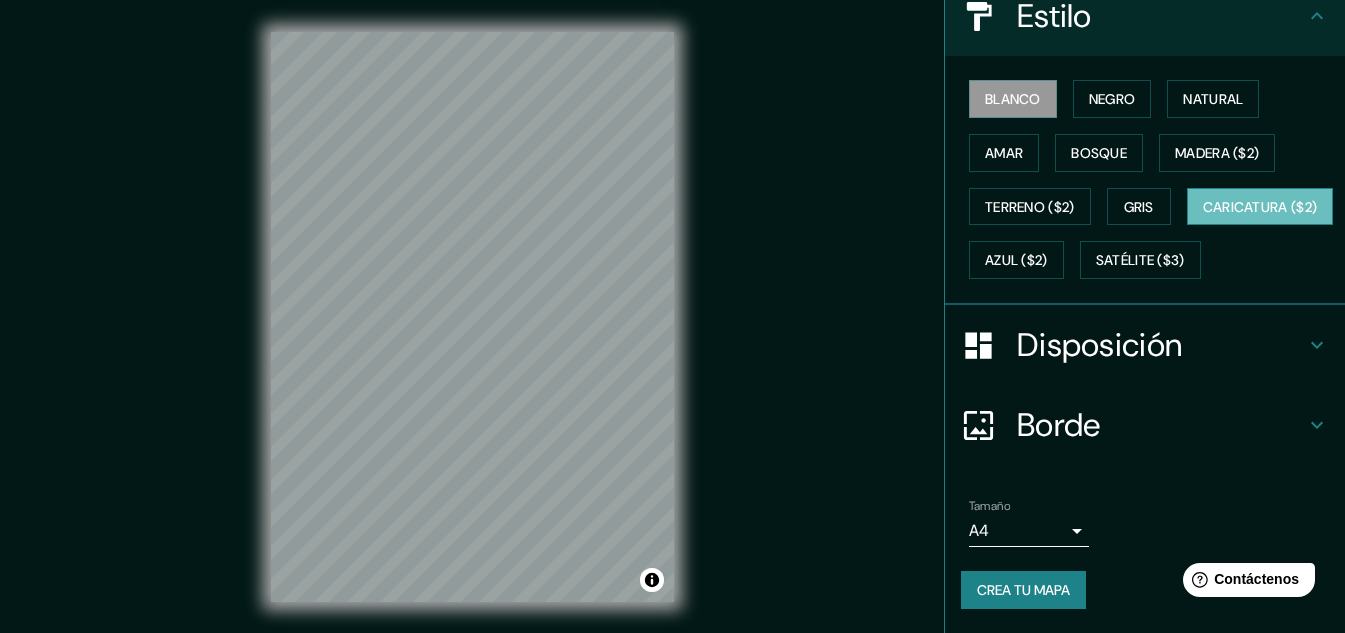 scroll, scrollTop: 303, scrollLeft: 0, axis: vertical 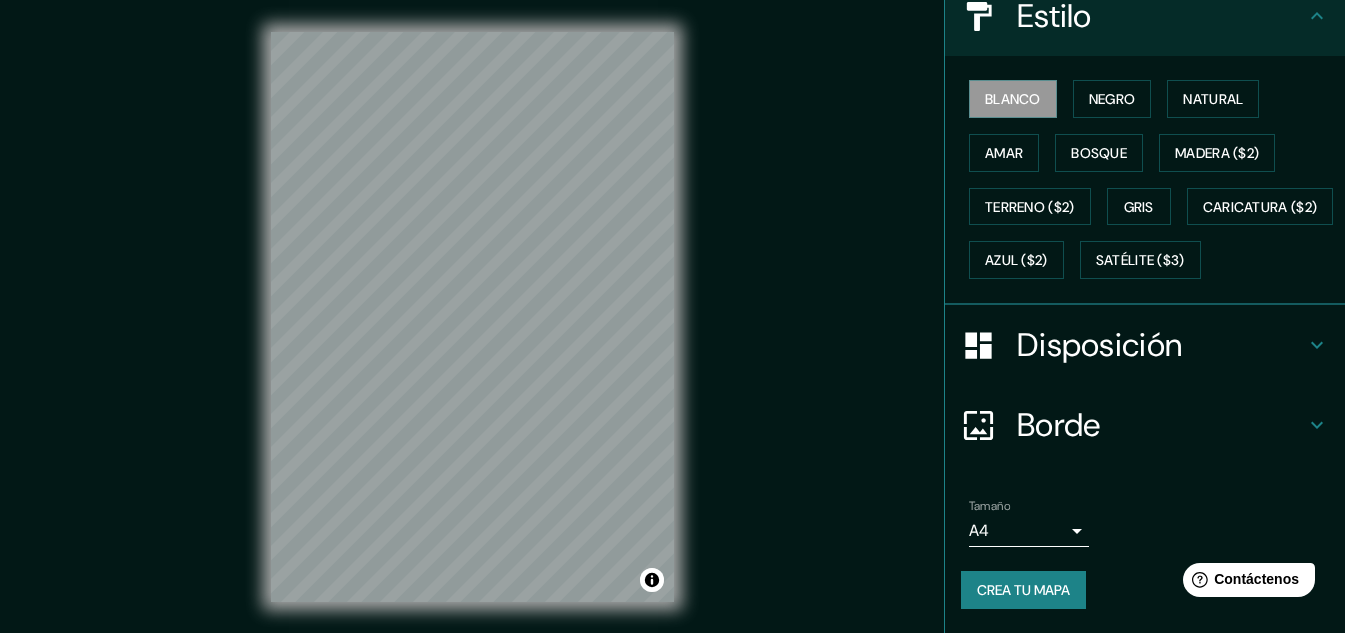 click on "Disposición" at bounding box center (1099, 345) 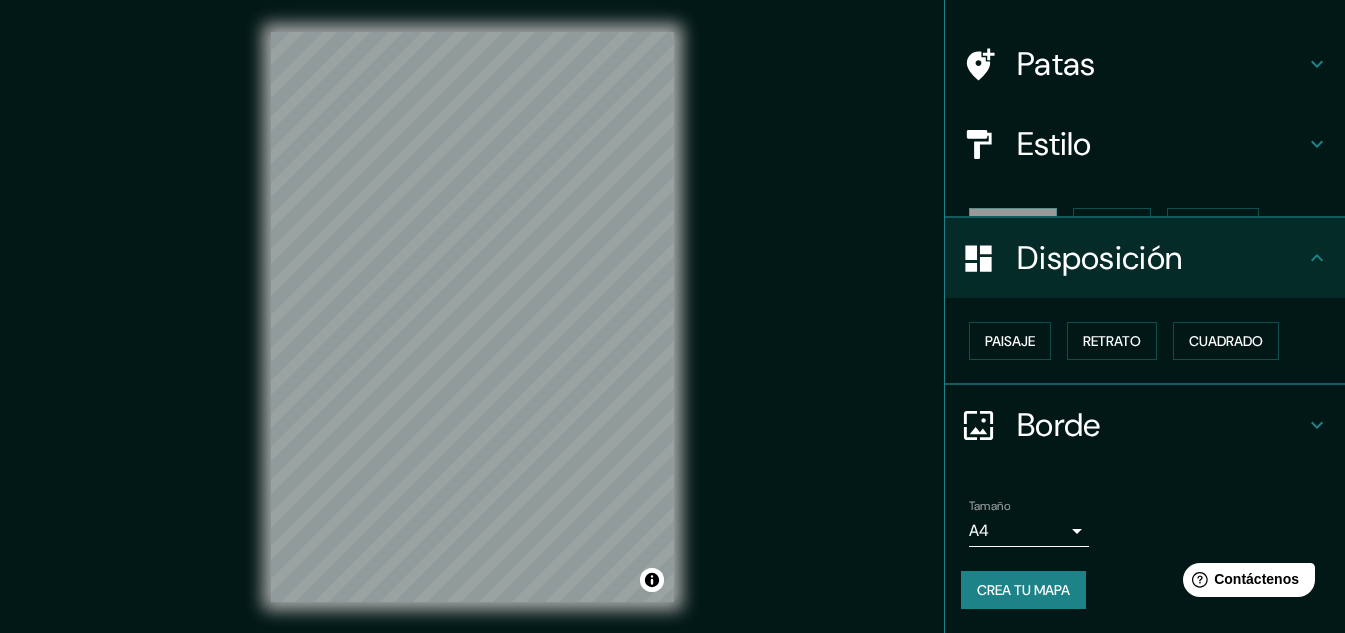 scroll, scrollTop: 88, scrollLeft: 0, axis: vertical 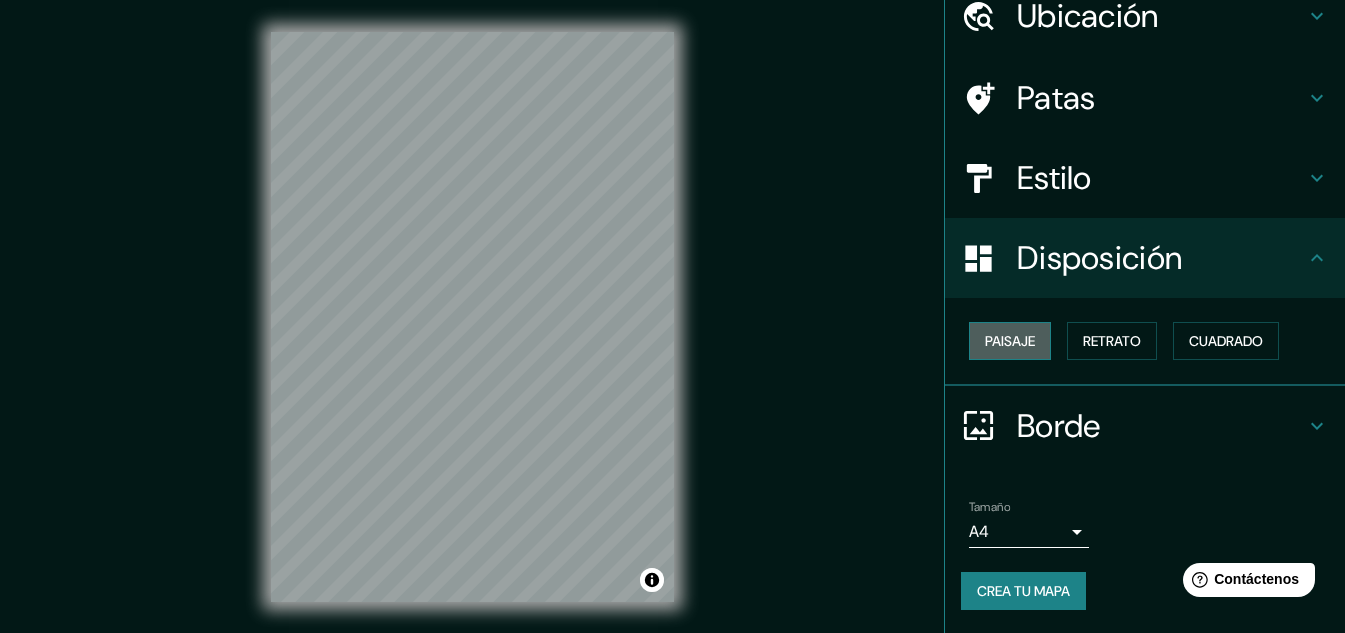 click on "Paisaje" at bounding box center [1010, 341] 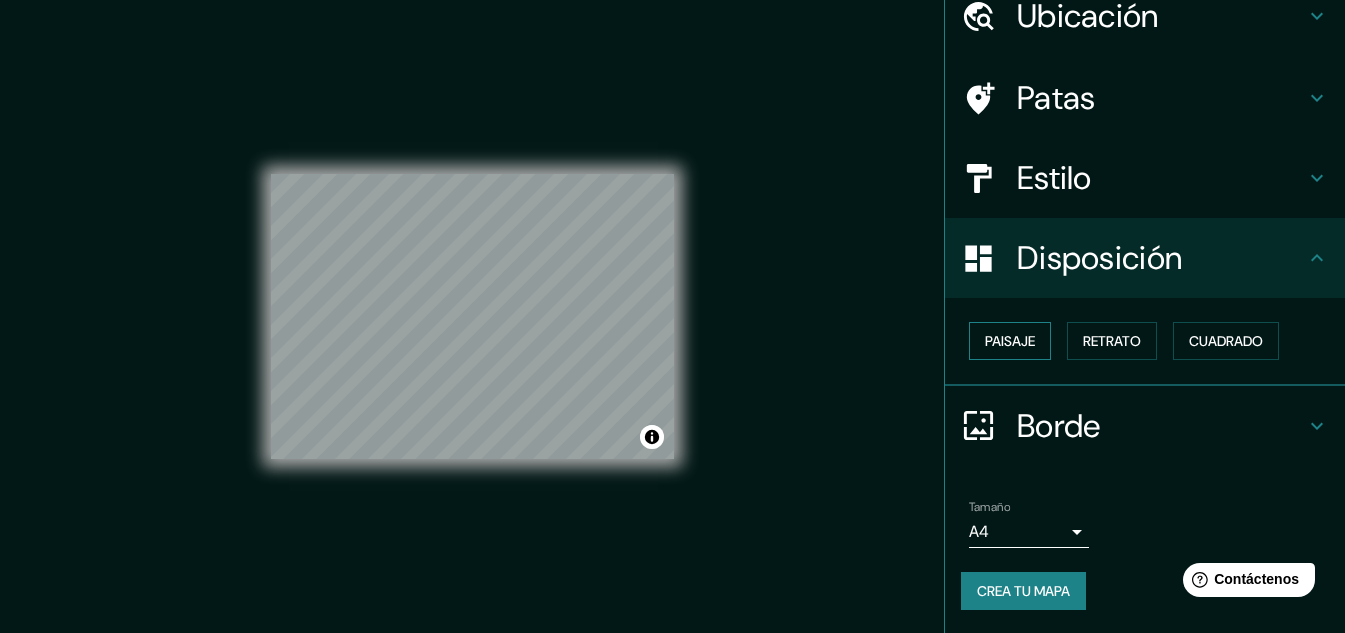 click on "Paisaje" at bounding box center (1010, 341) 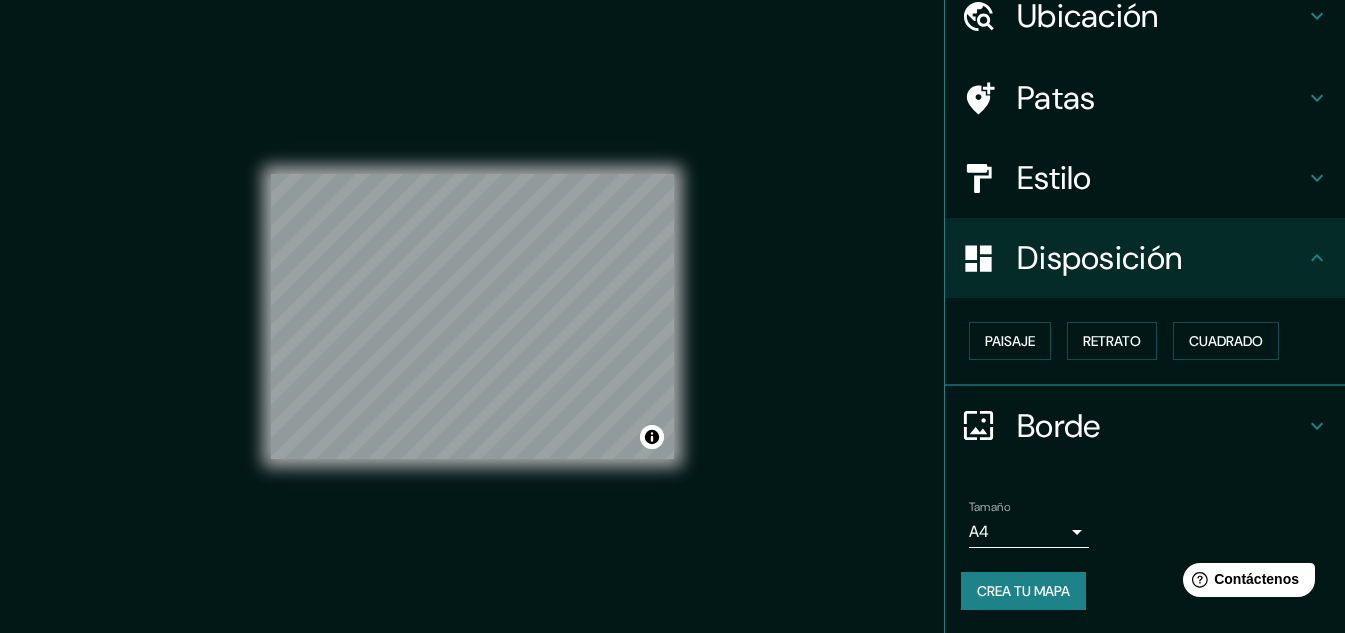 click on "Borde" at bounding box center (1145, 426) 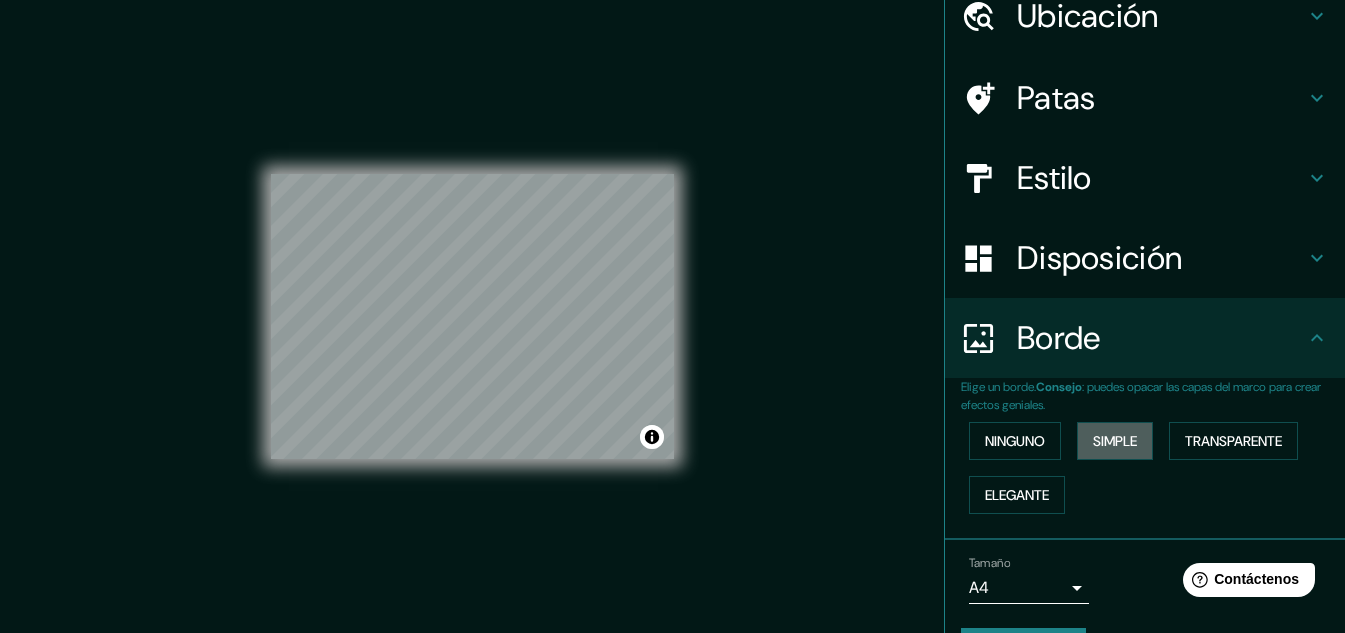 click on "Simple" at bounding box center (1115, 441) 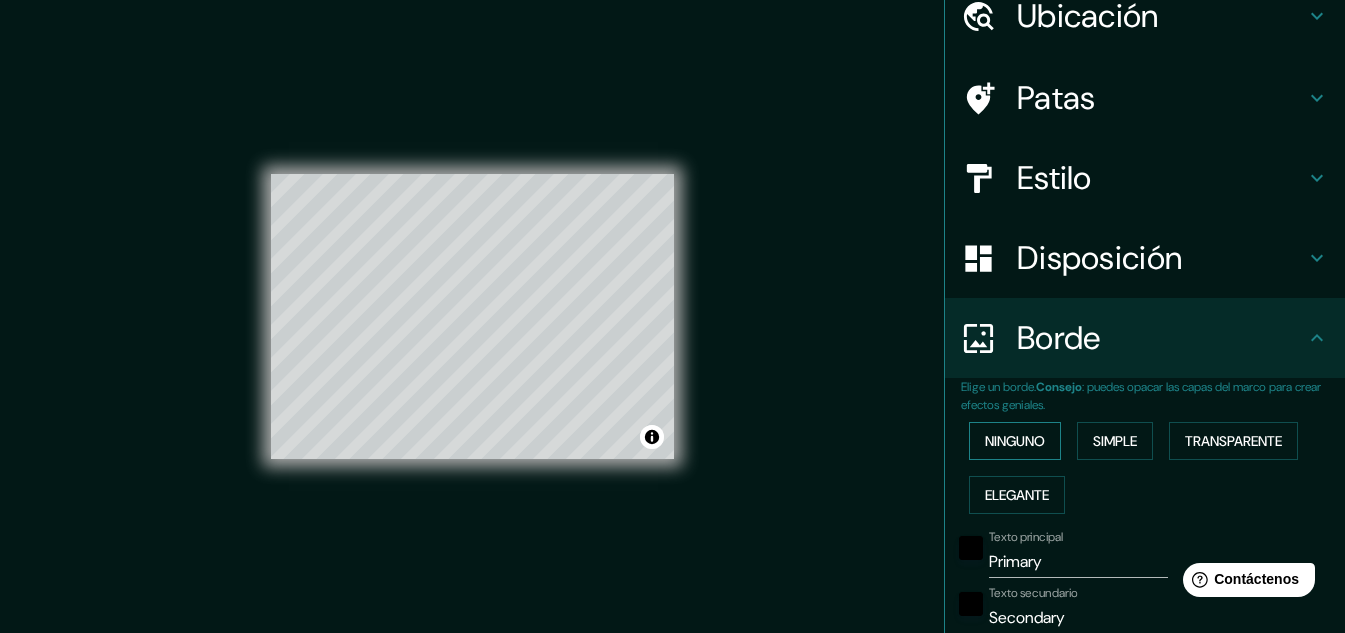 click on "Ninguno" at bounding box center [1015, 441] 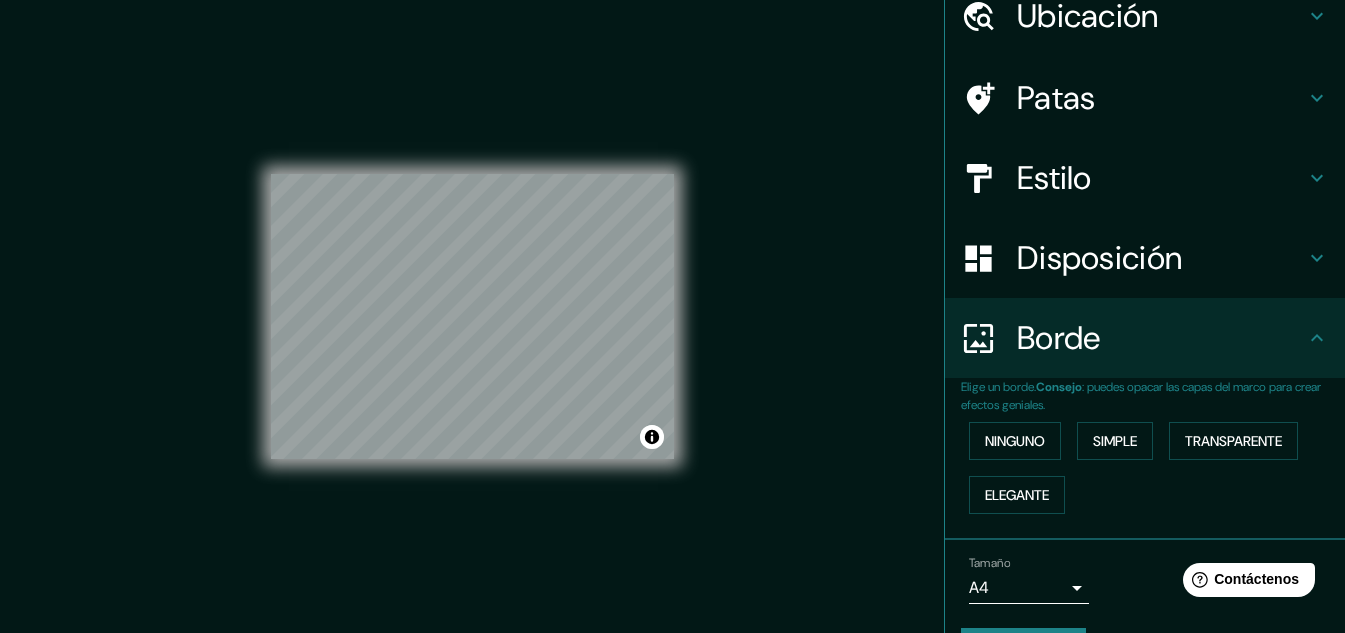 click on "Mappin Ubicación [GEOGRAPHIC_DATA], [GEOGRAPHIC_DATA], [GEOGRAPHIC_DATA] Patas Estilo Disposición Borde Elige un borde.  Consejo  : puedes opacar las capas del marco para crear efectos geniales. Ninguno Simple Transparente Elegante Tamaño A4 single Crea tu mapa © Mapbox   © OpenStreetMap   Improve this map Si tiene algún problema, sugerencia o inquietud, envíe un correo electrónico a  [EMAIL_ADDRESS][DOMAIN_NAME]  .   . ." at bounding box center [672, 333] 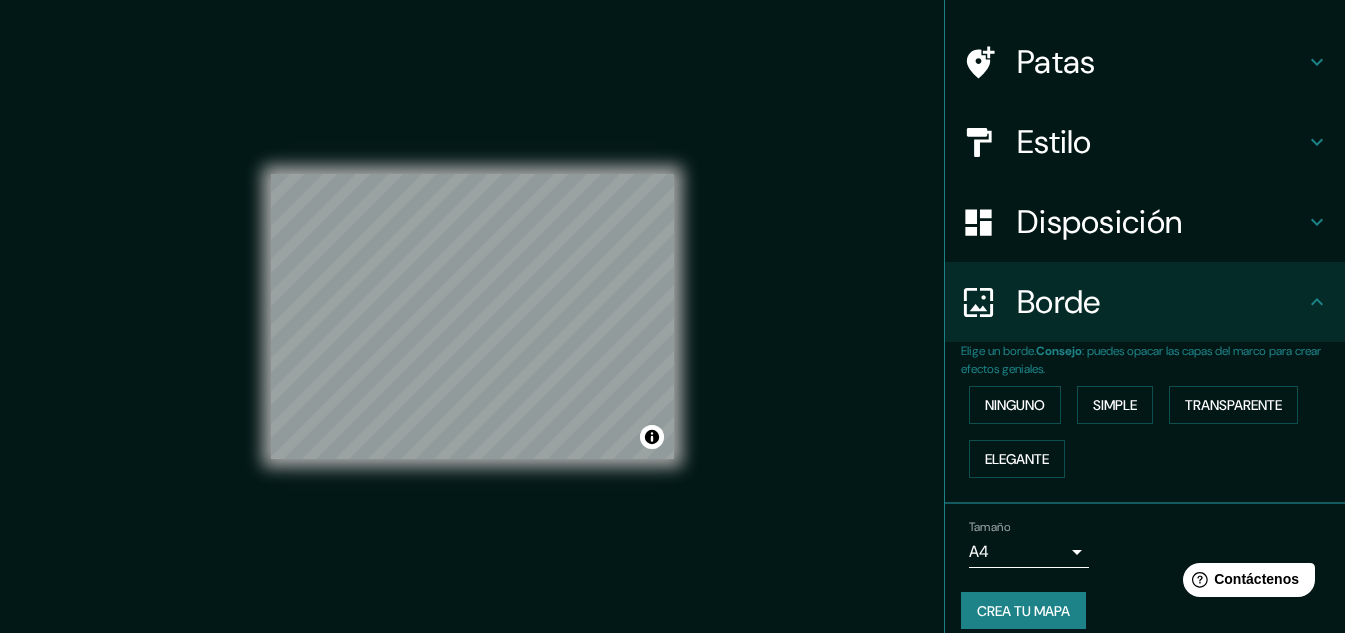 scroll, scrollTop: 144, scrollLeft: 0, axis: vertical 